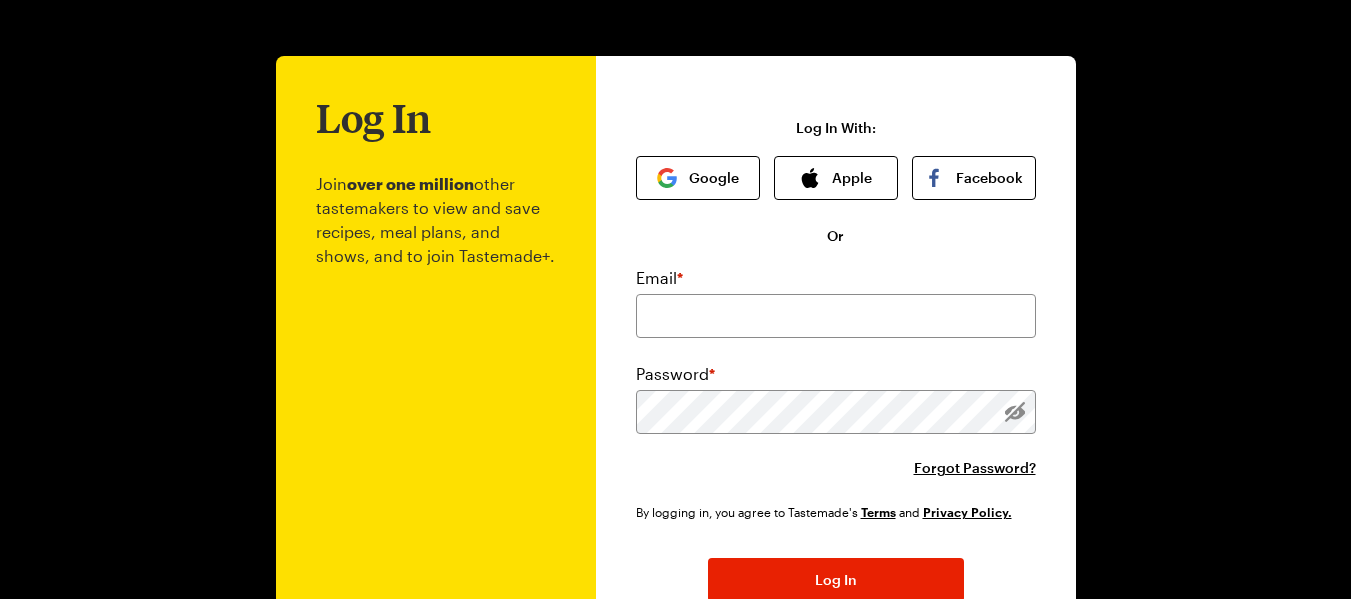 scroll, scrollTop: 0, scrollLeft: 0, axis: both 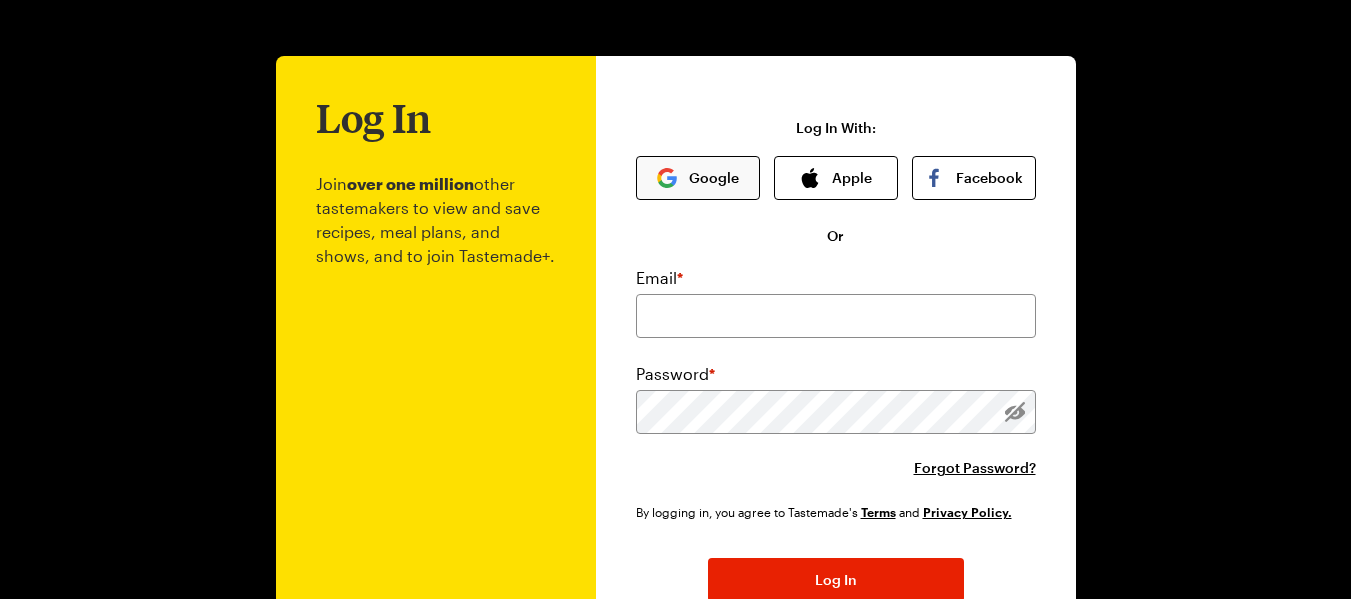click on "Google" at bounding box center (698, 178) 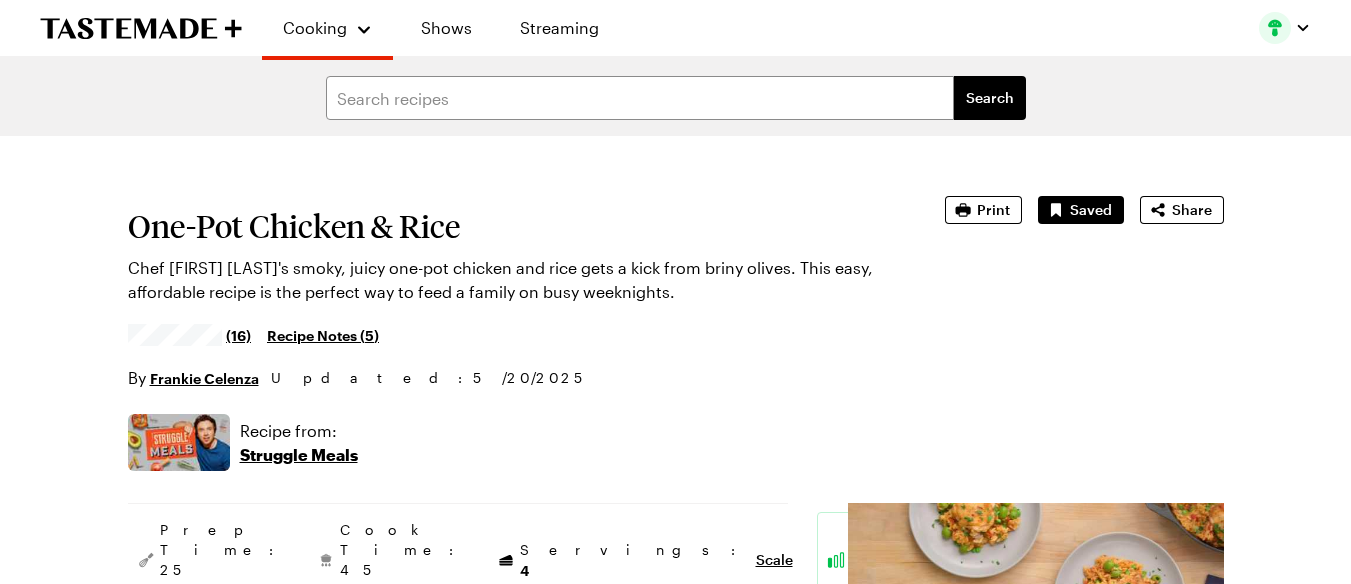 scroll, scrollTop: 0, scrollLeft: 0, axis: both 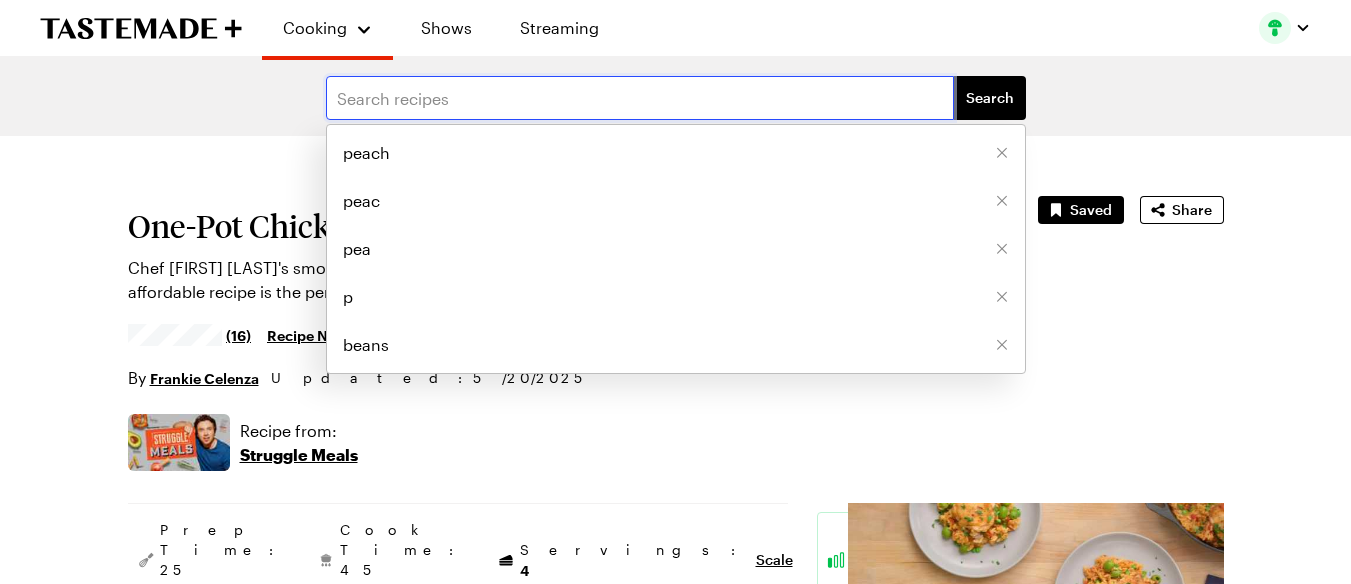 click at bounding box center [640, 98] 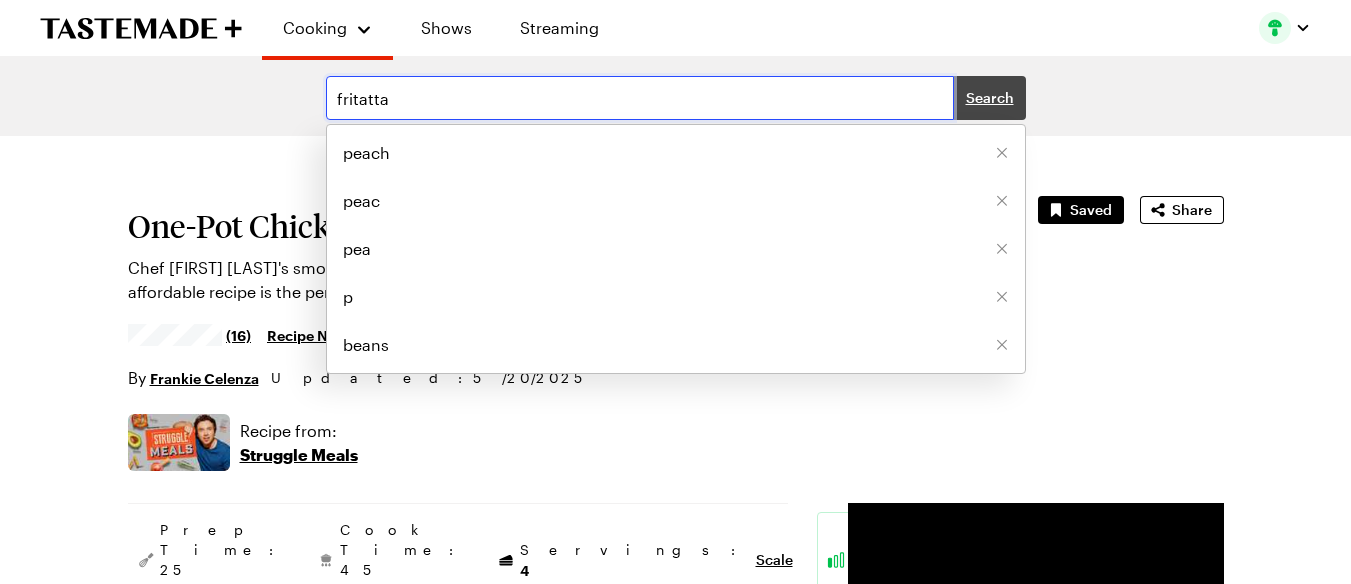type on "fritatta" 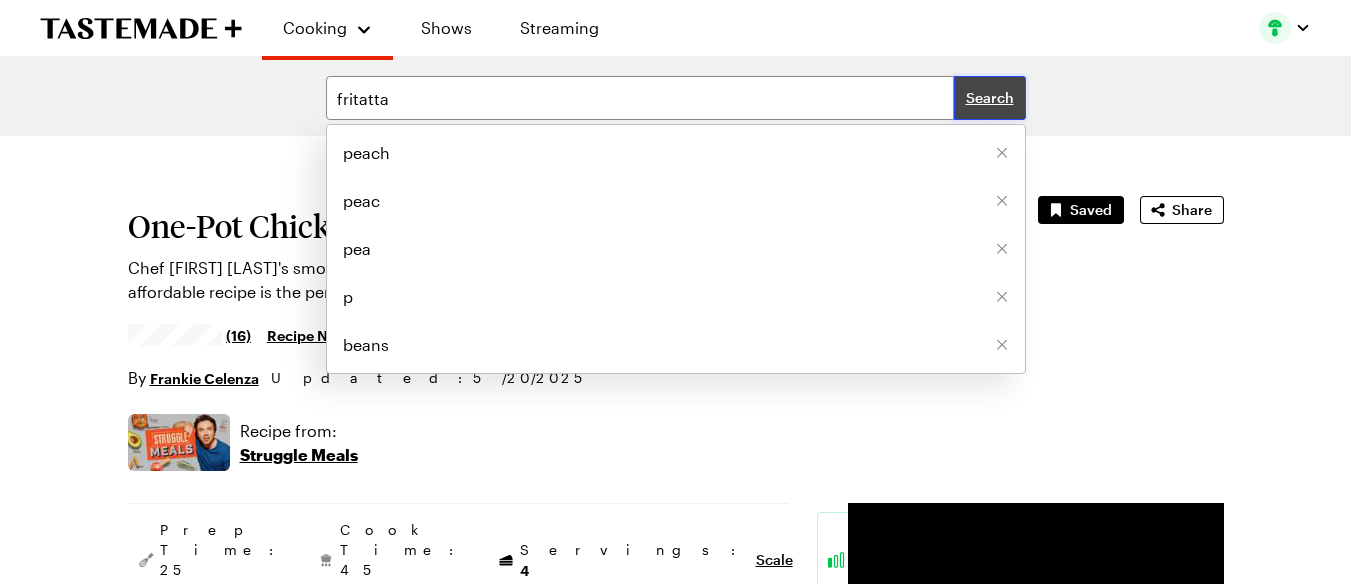 click on "Search" at bounding box center (990, 98) 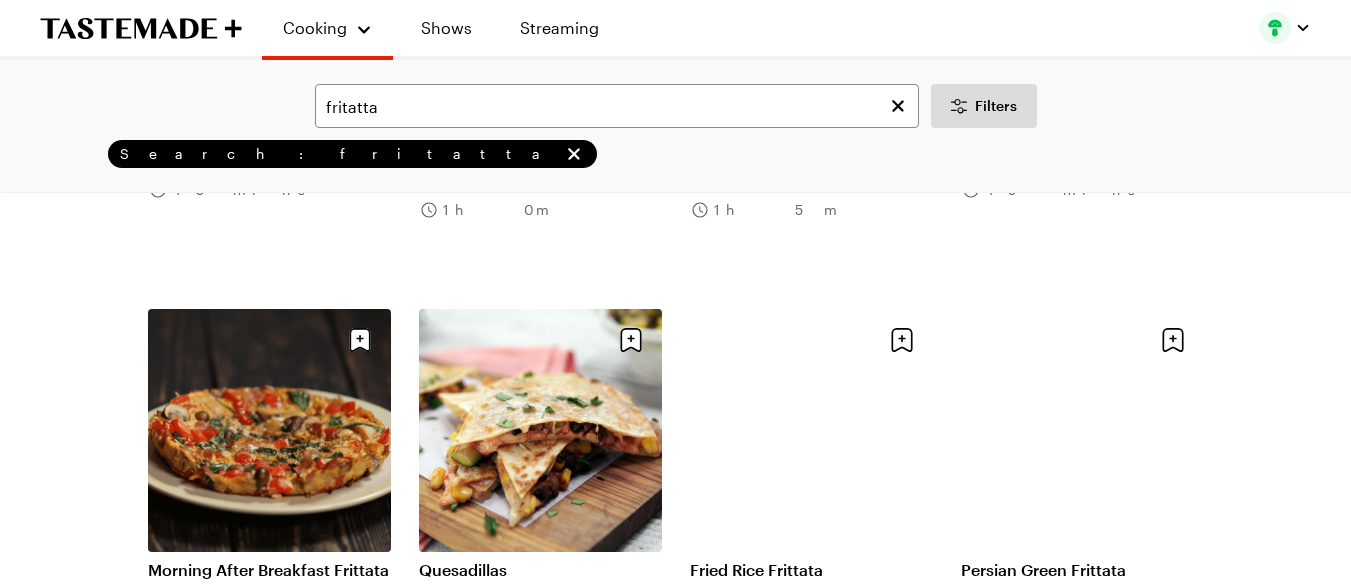 scroll, scrollTop: 933, scrollLeft: 0, axis: vertical 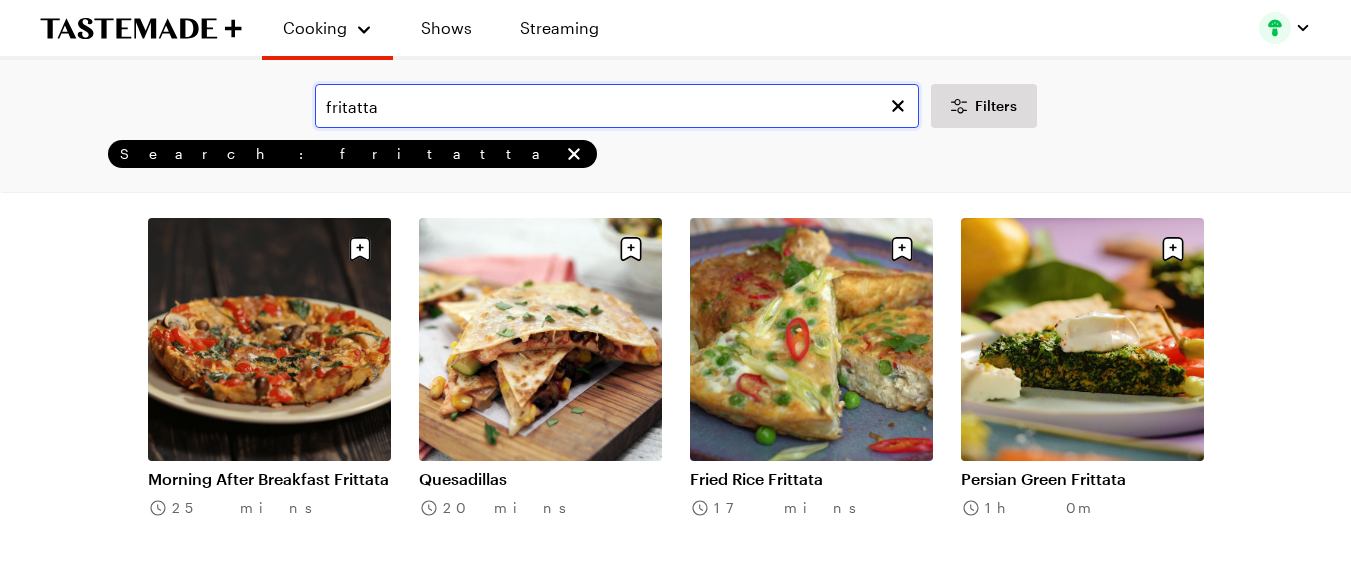 click on "fritatta" at bounding box center (617, 106) 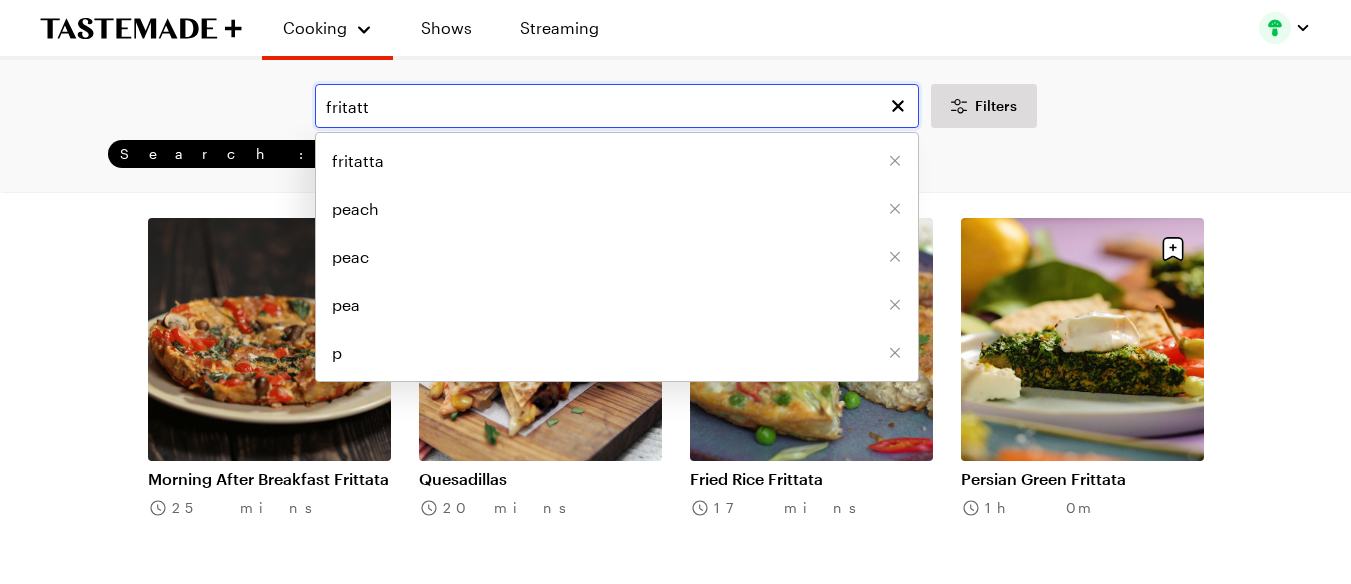 scroll, scrollTop: 0, scrollLeft: 0, axis: both 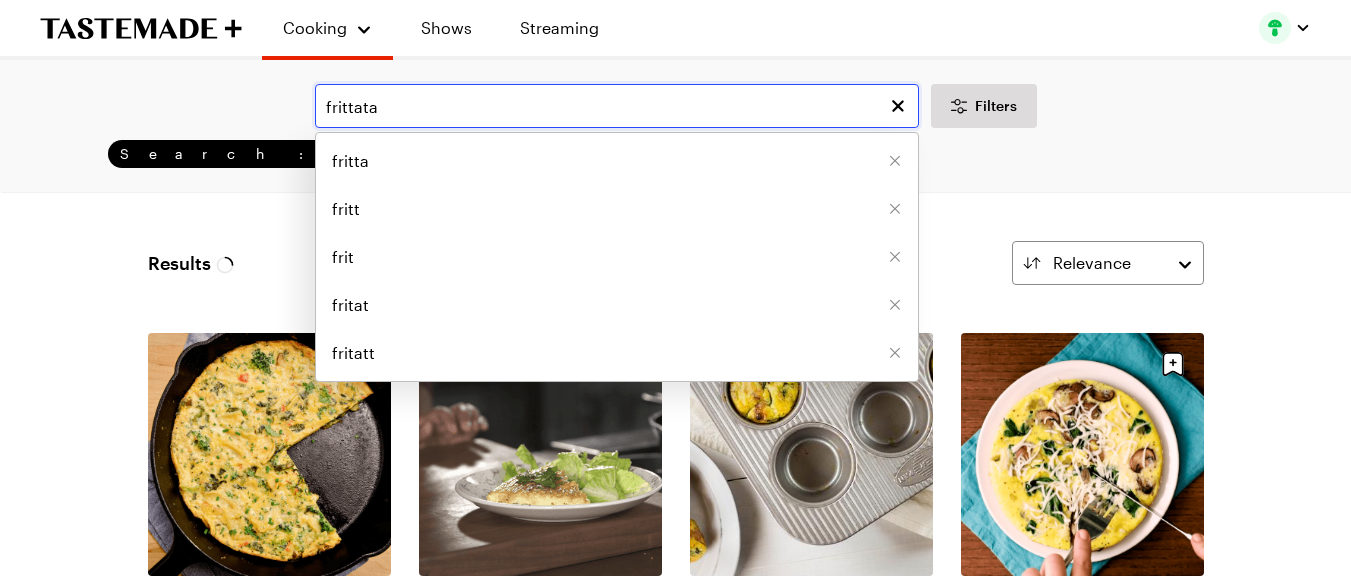 type on "frittata" 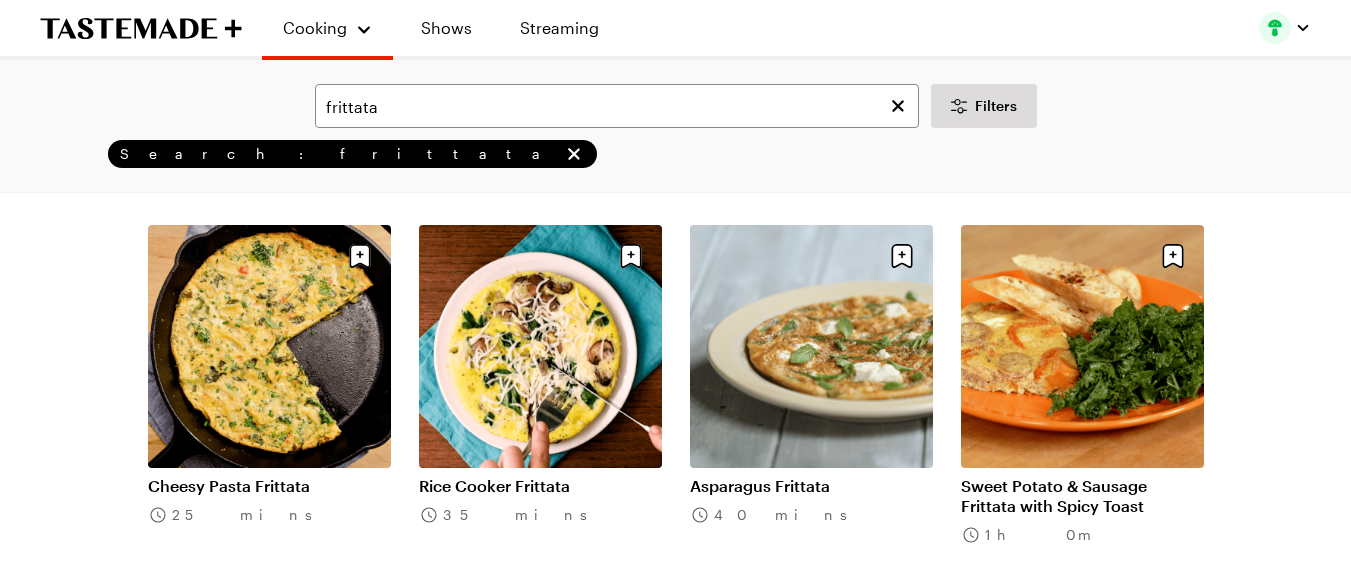 scroll, scrollTop: 0, scrollLeft: 0, axis: both 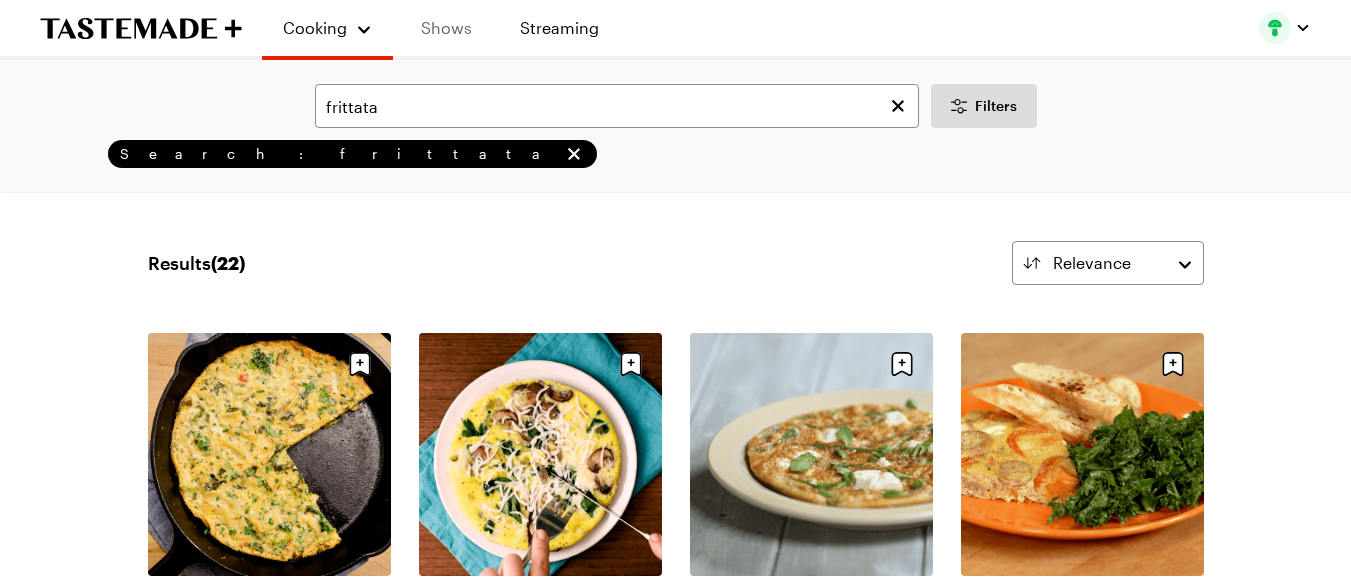 click on "Shows" at bounding box center [446, 28] 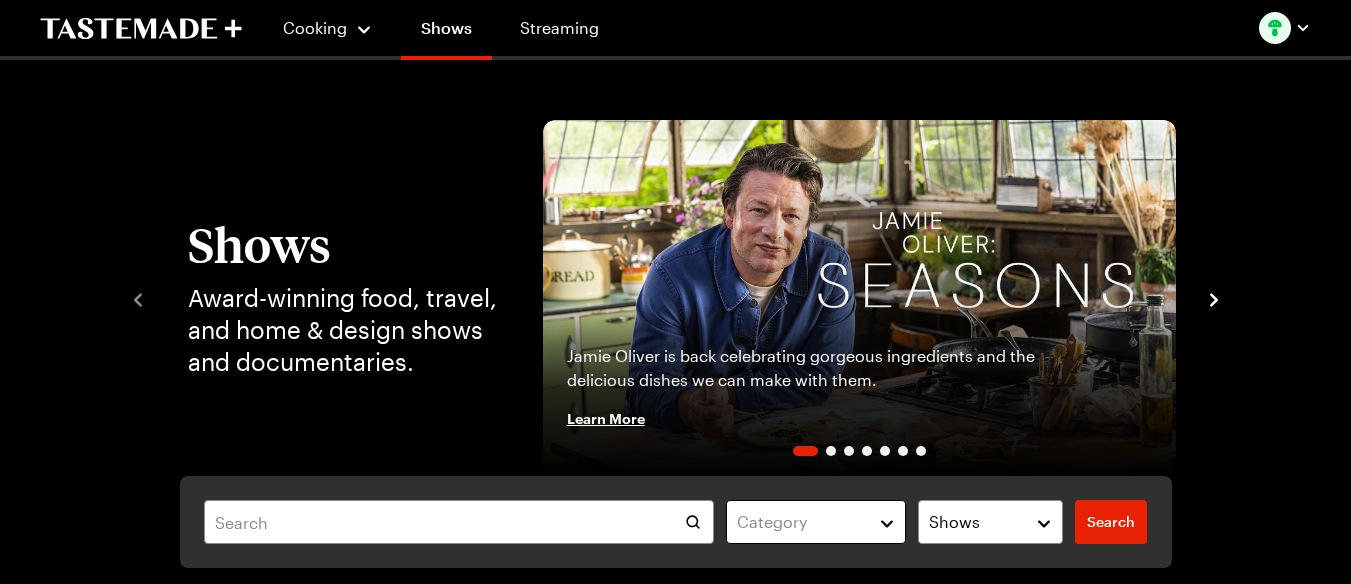 click on "Category" at bounding box center (816, 522) 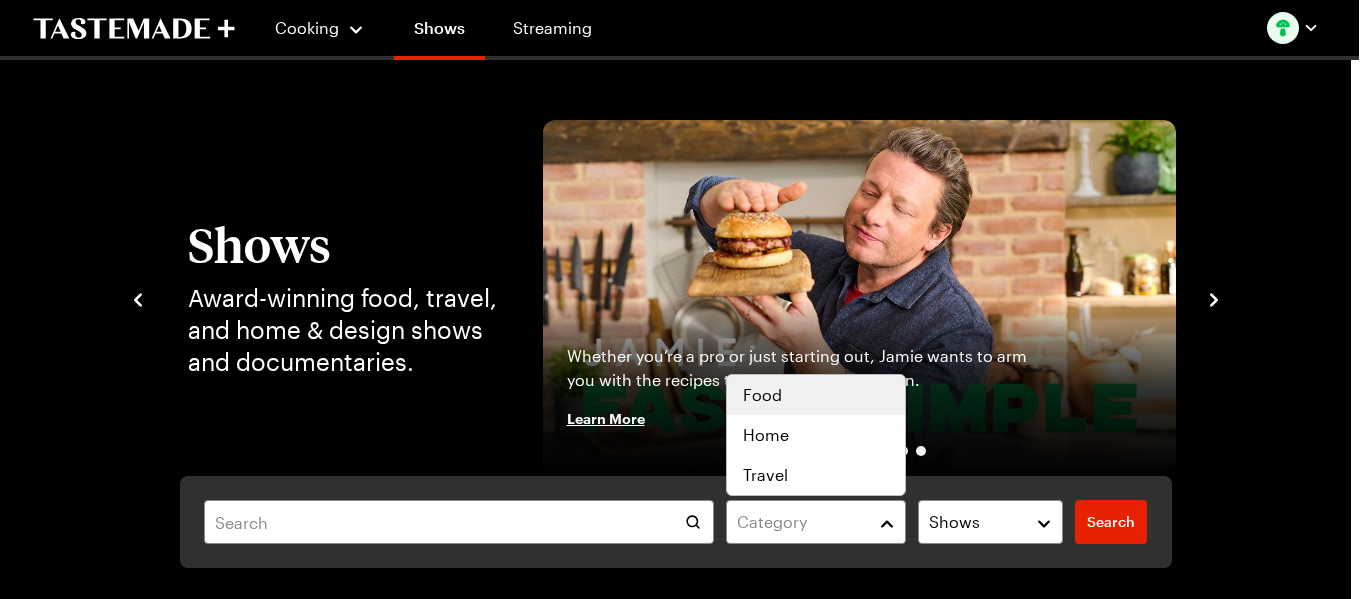 click on "Food" at bounding box center (816, 395) 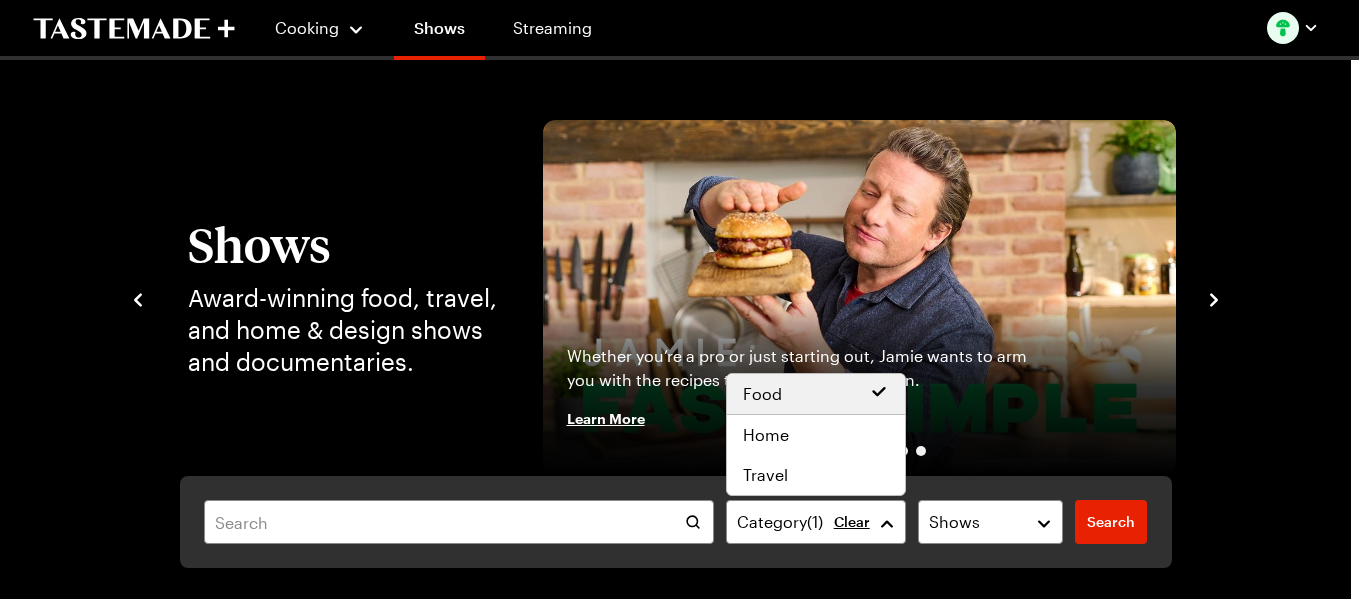 click on "Category  ( 1 ) Clear Shows Search Search" at bounding box center (676, 522) 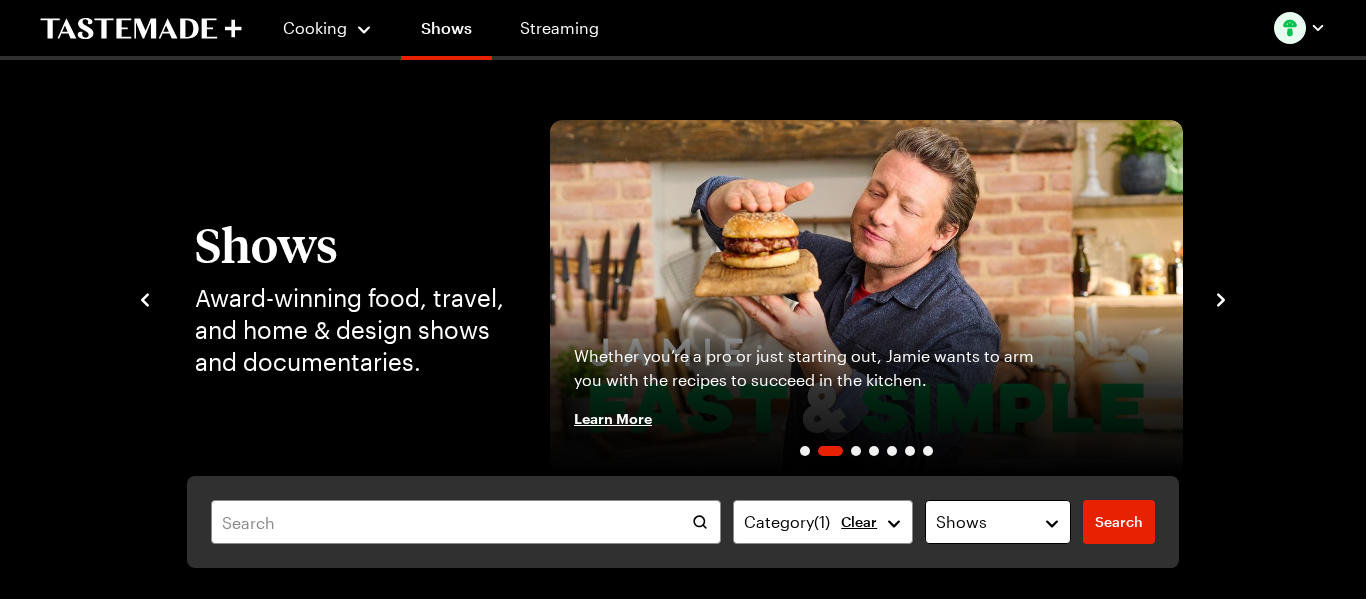 click on "Shows" at bounding box center (998, 522) 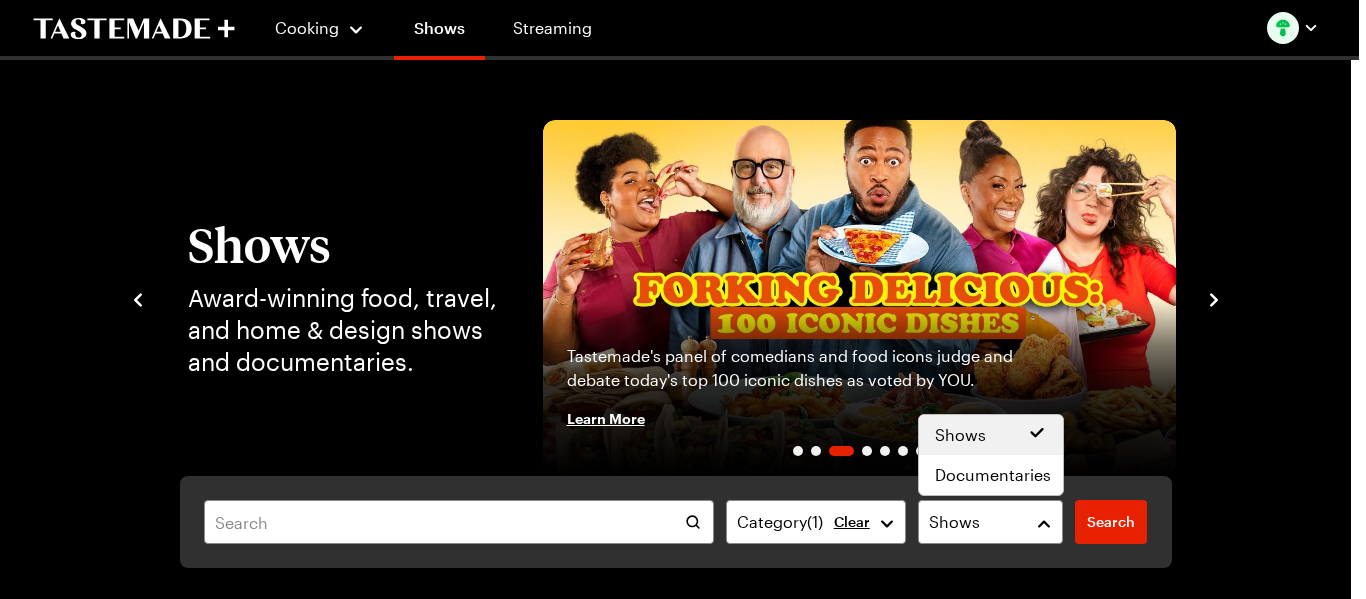 click on "Category  ( 1 ) Clear Shows Search Search" at bounding box center (676, 522) 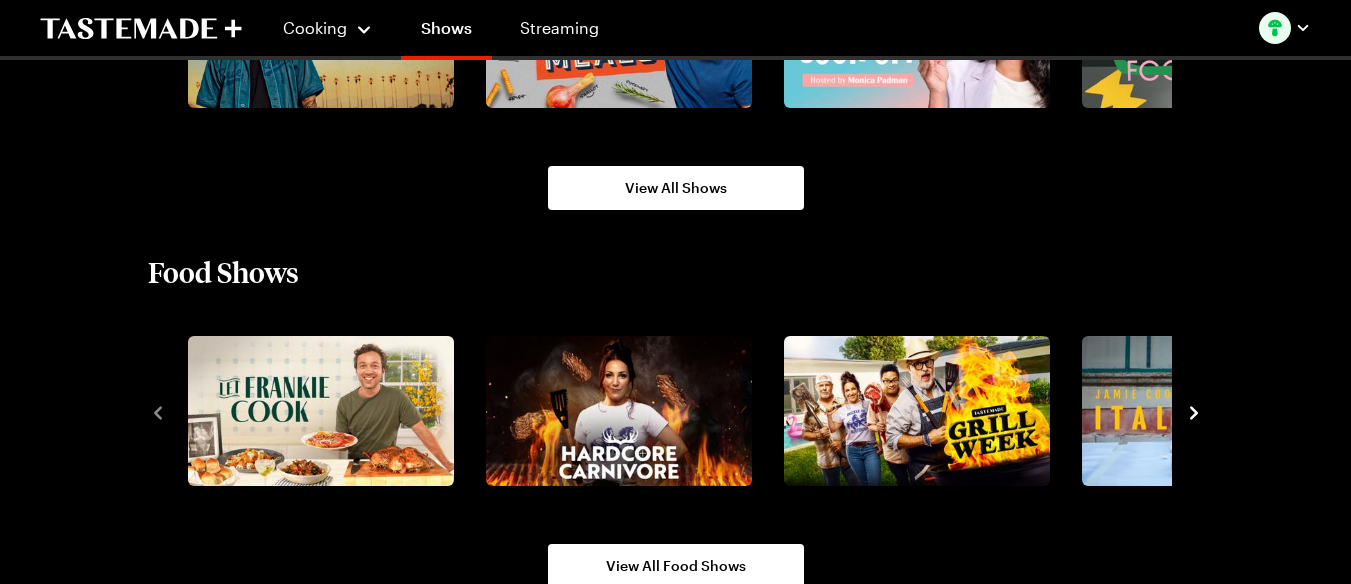 scroll, scrollTop: 1267, scrollLeft: 0, axis: vertical 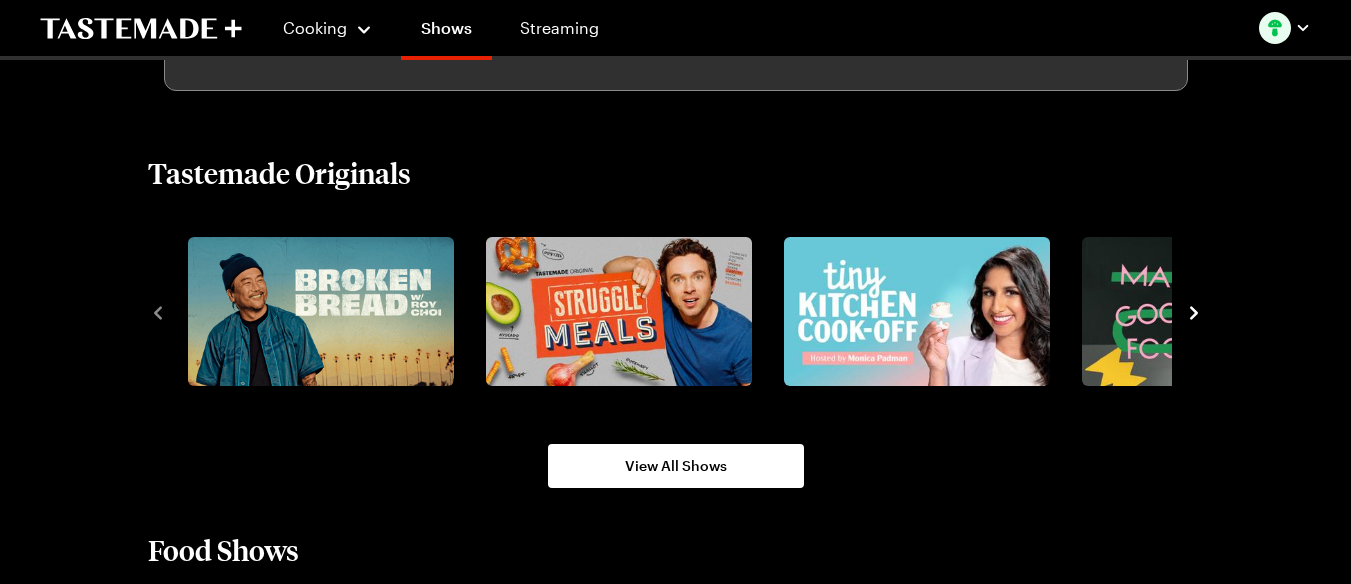 click 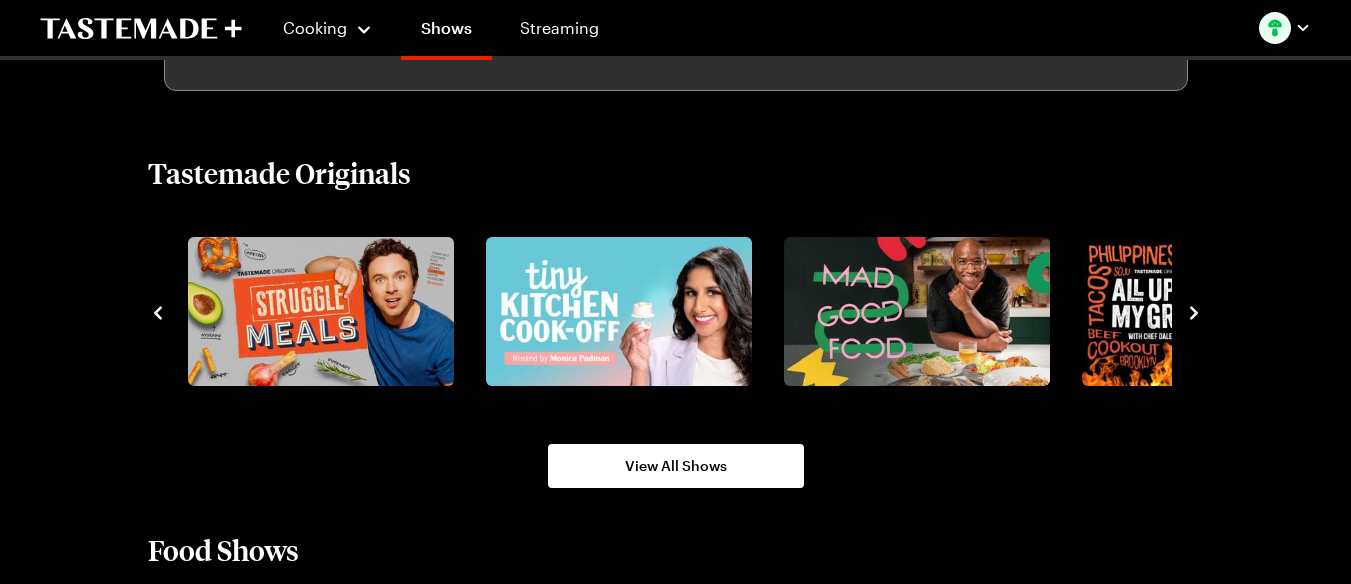 click 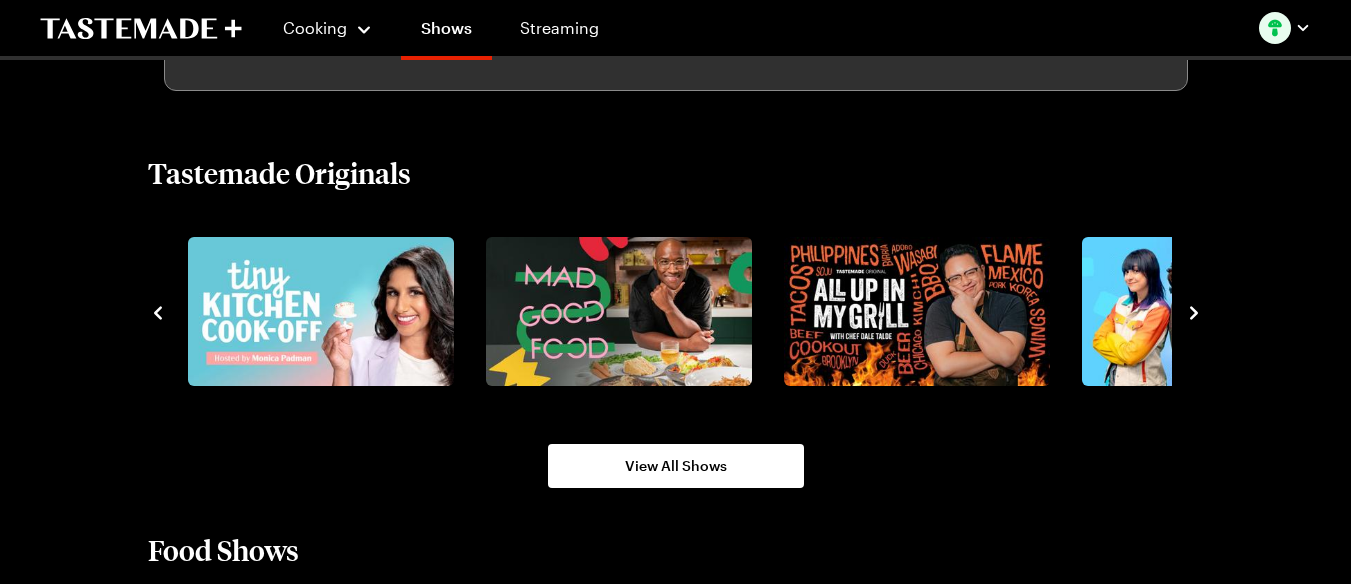 click 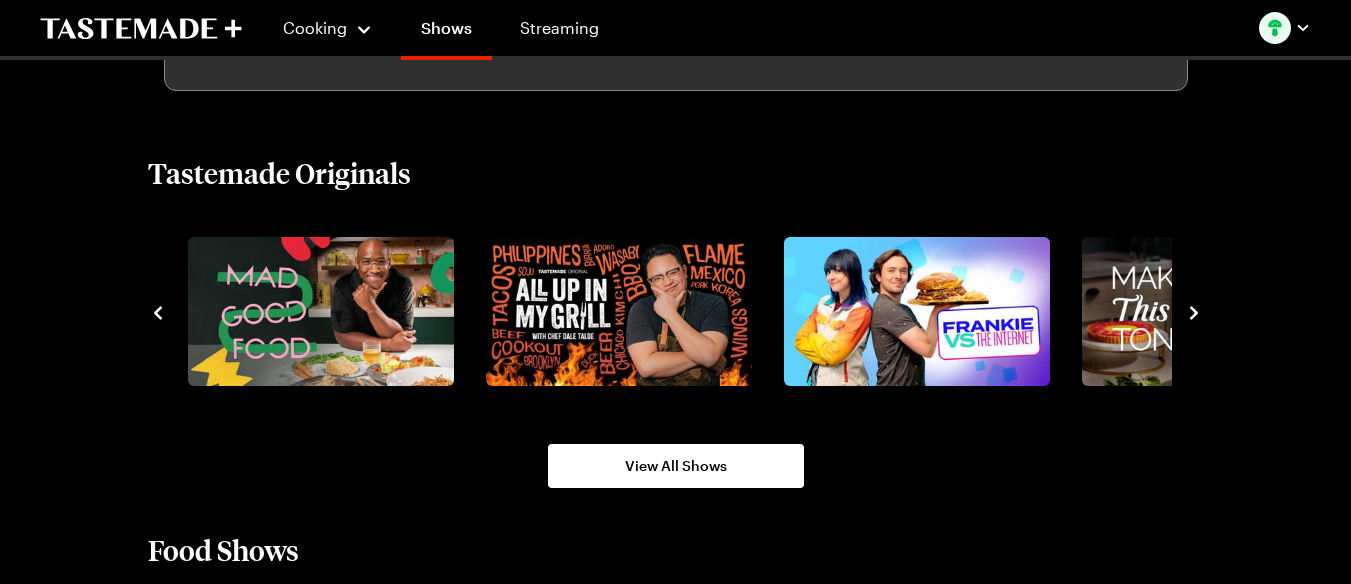 click 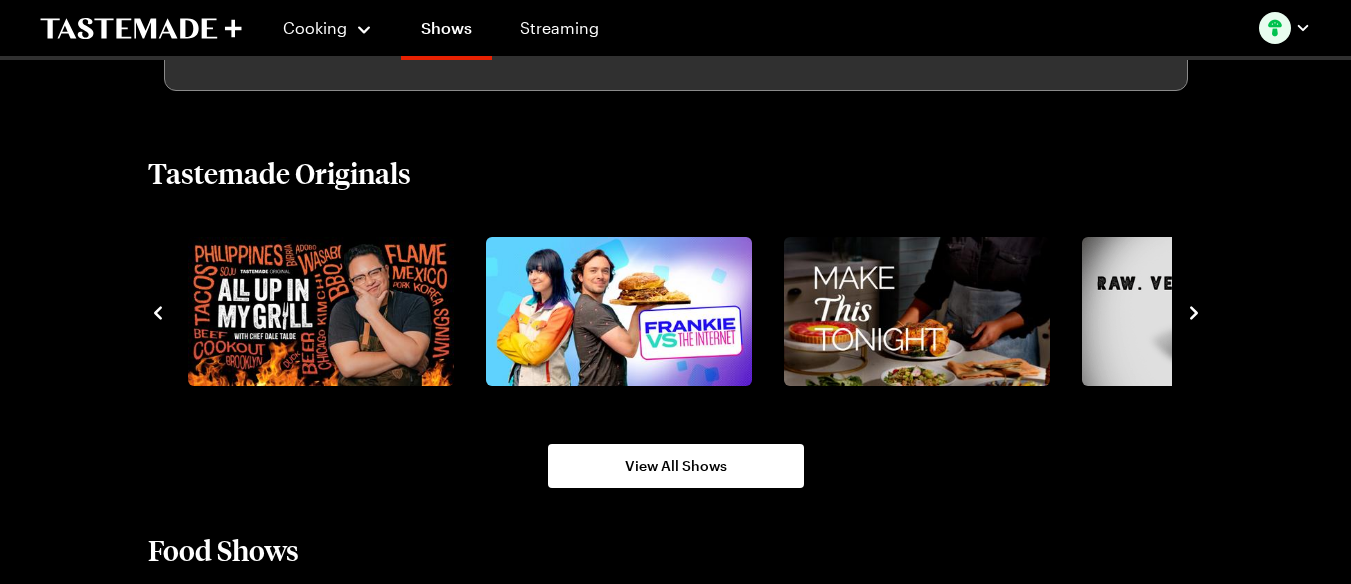 click 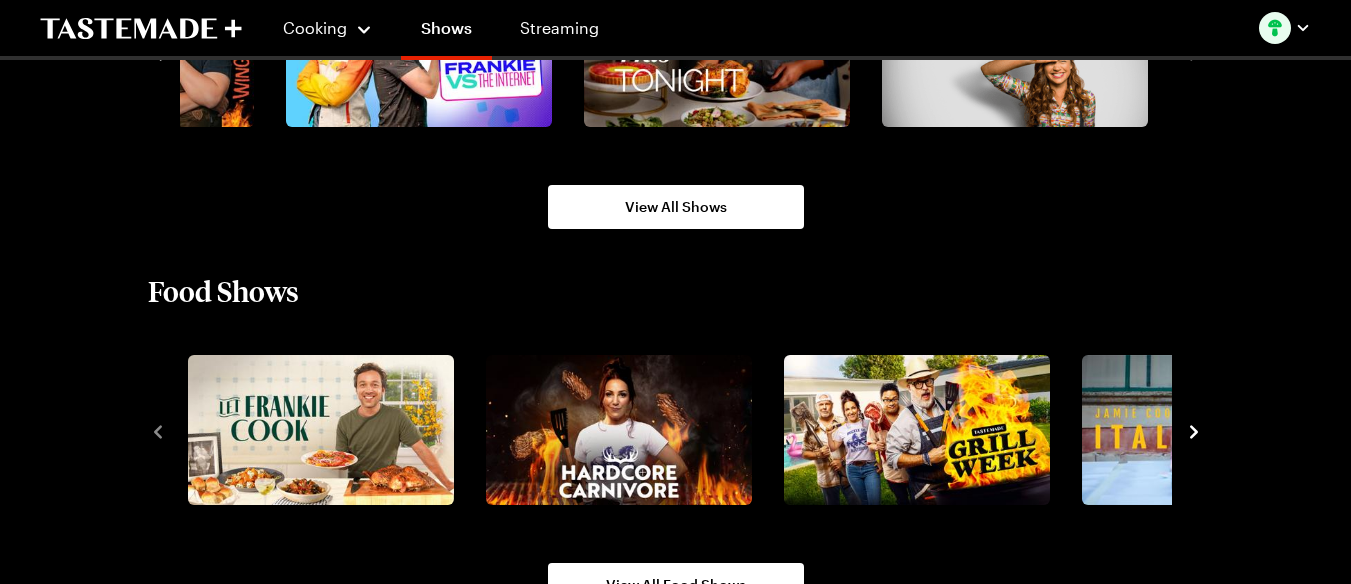 scroll, scrollTop: 1600, scrollLeft: 0, axis: vertical 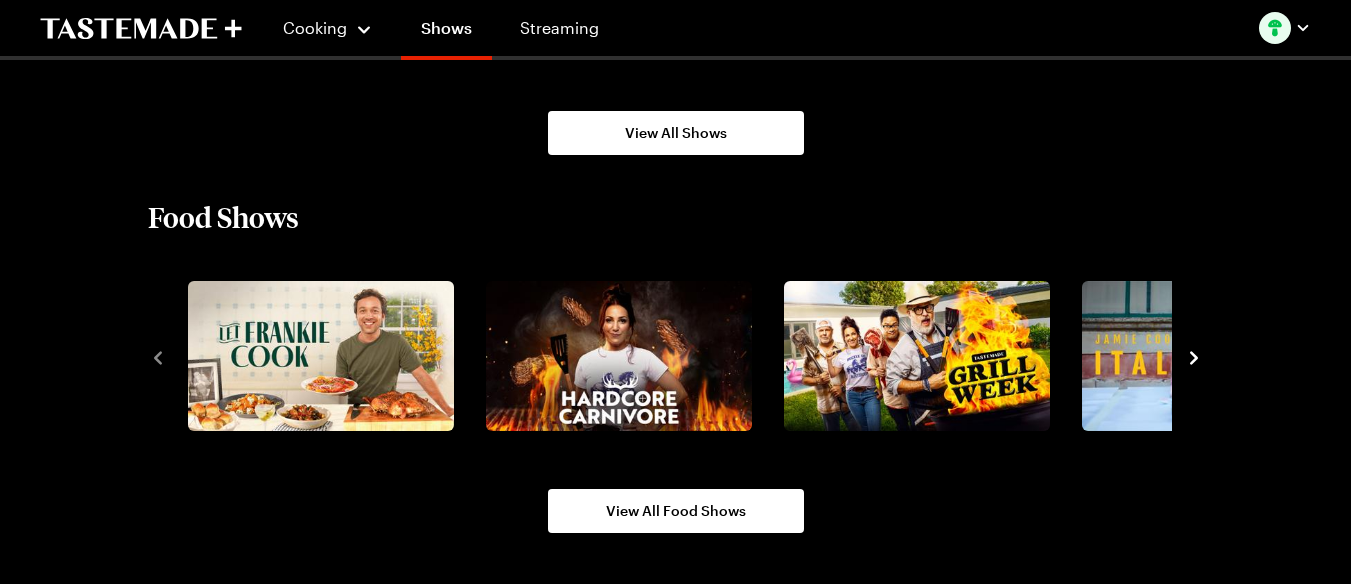 click 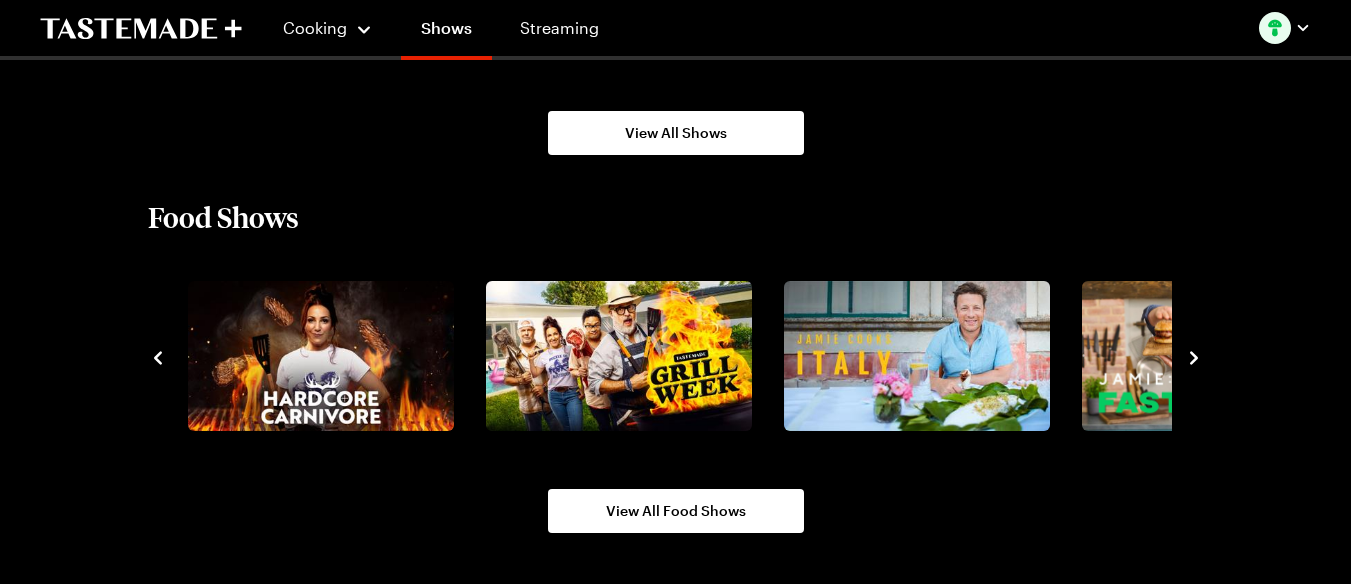 click 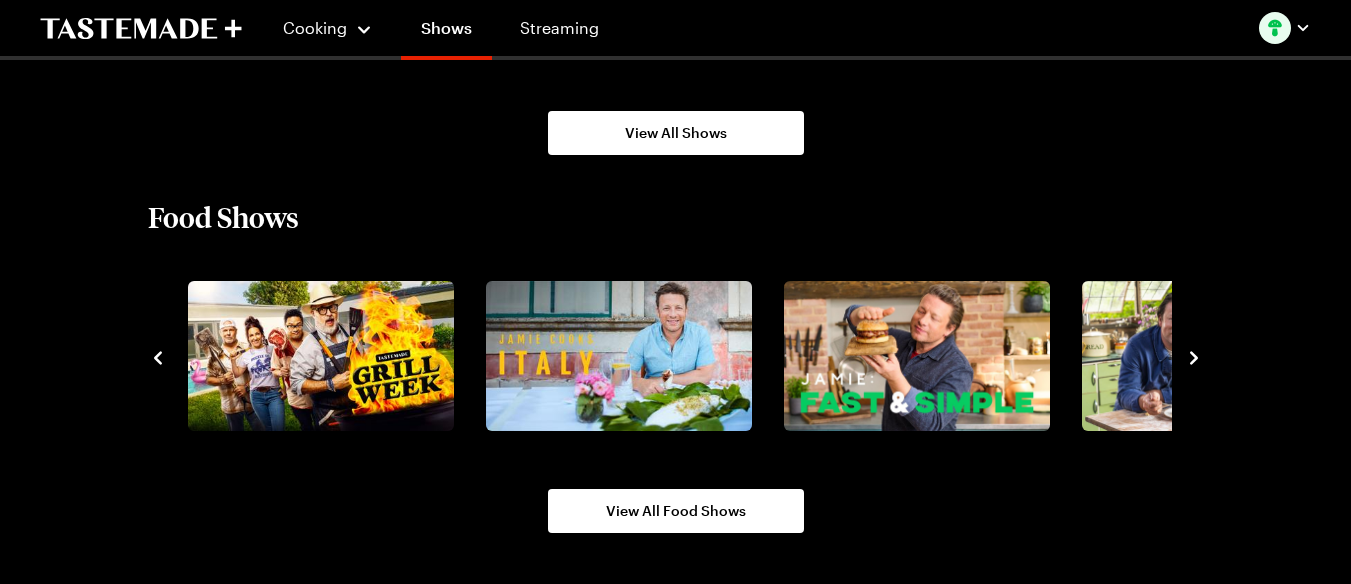 click 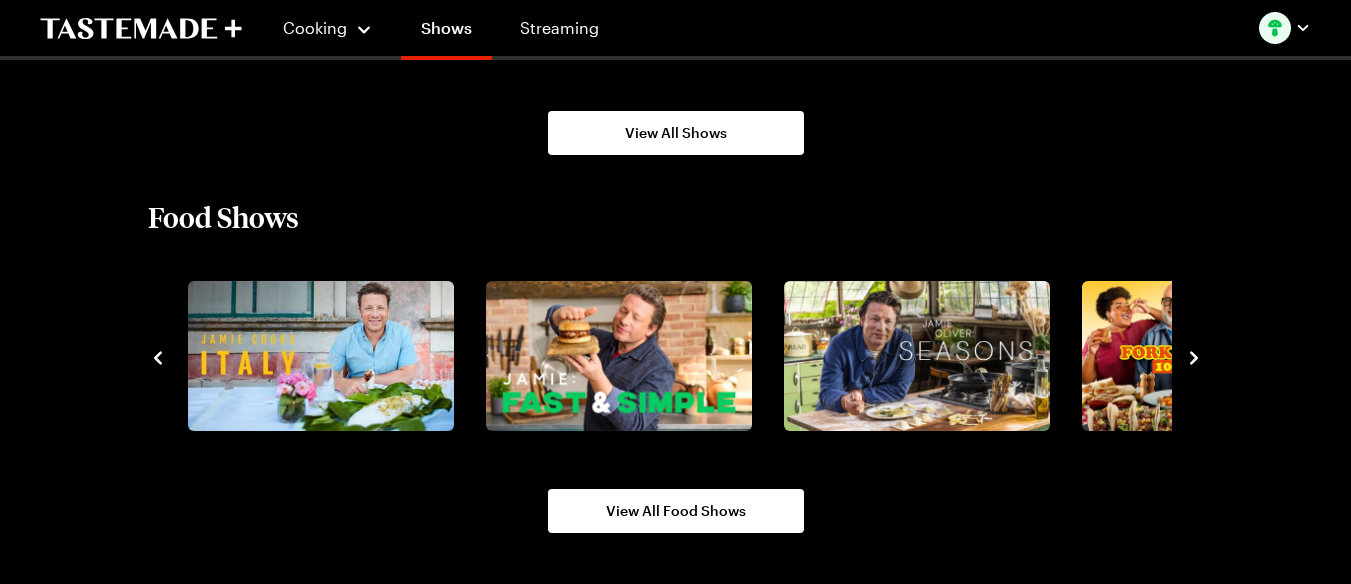 click 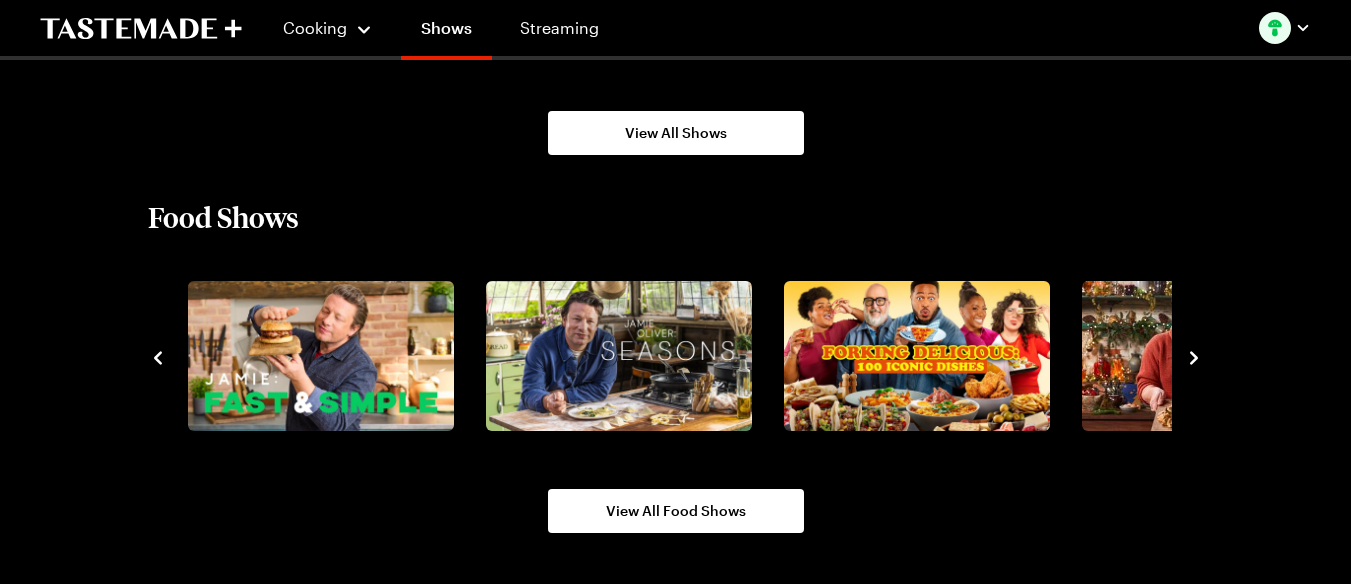 click 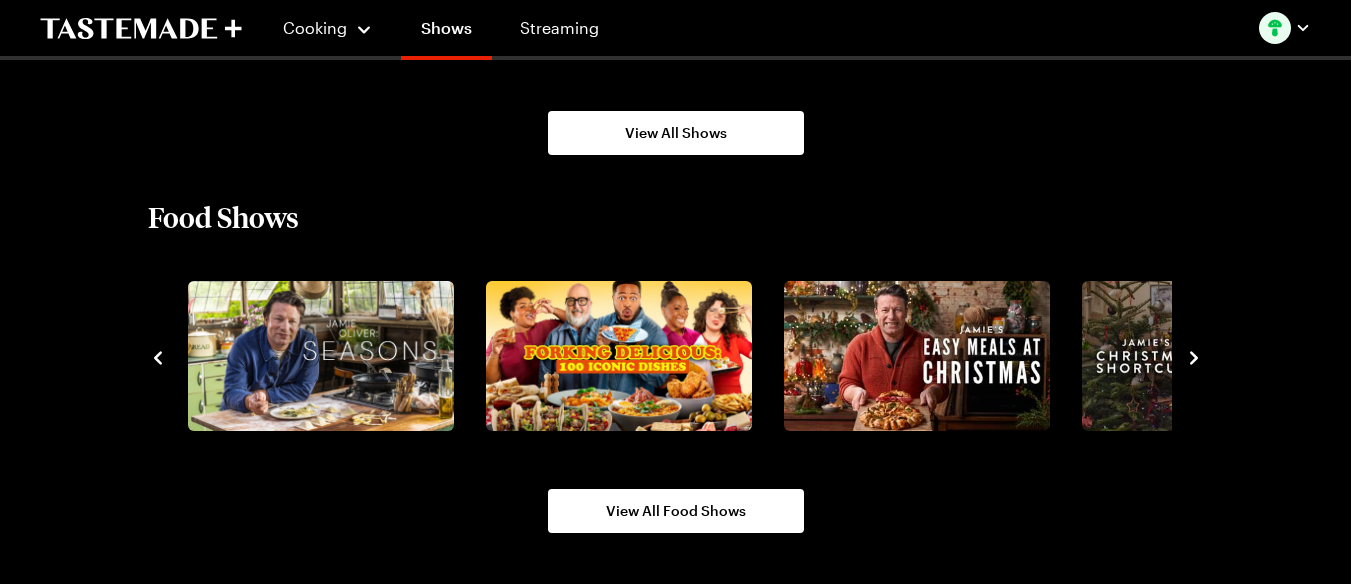 click 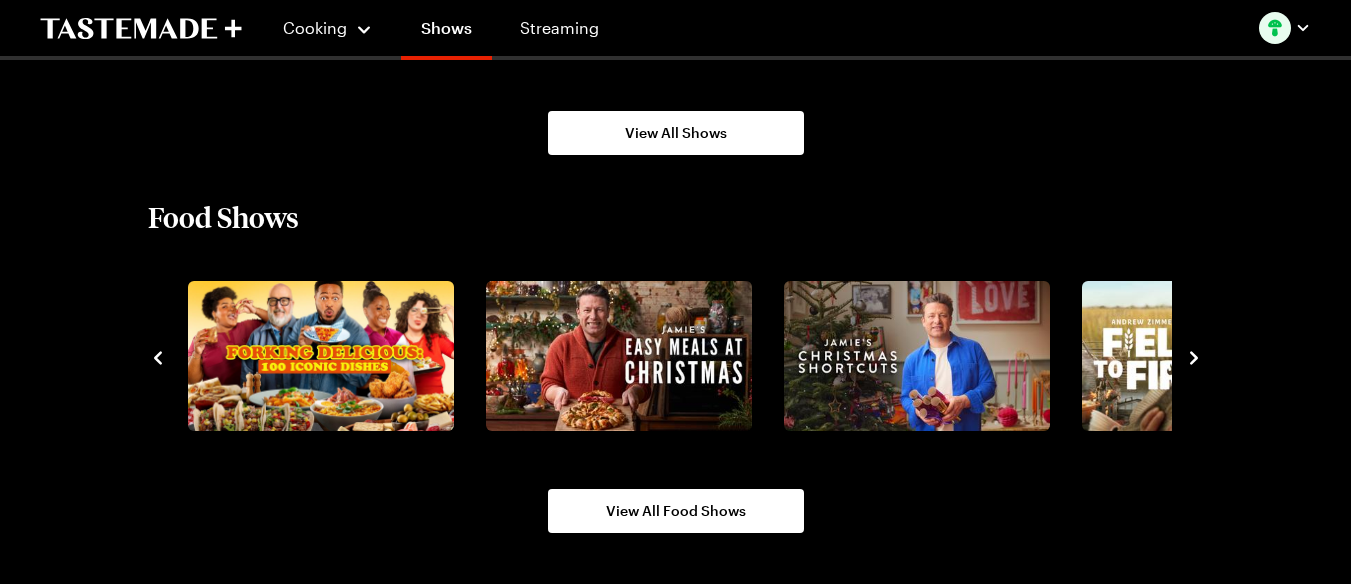 click 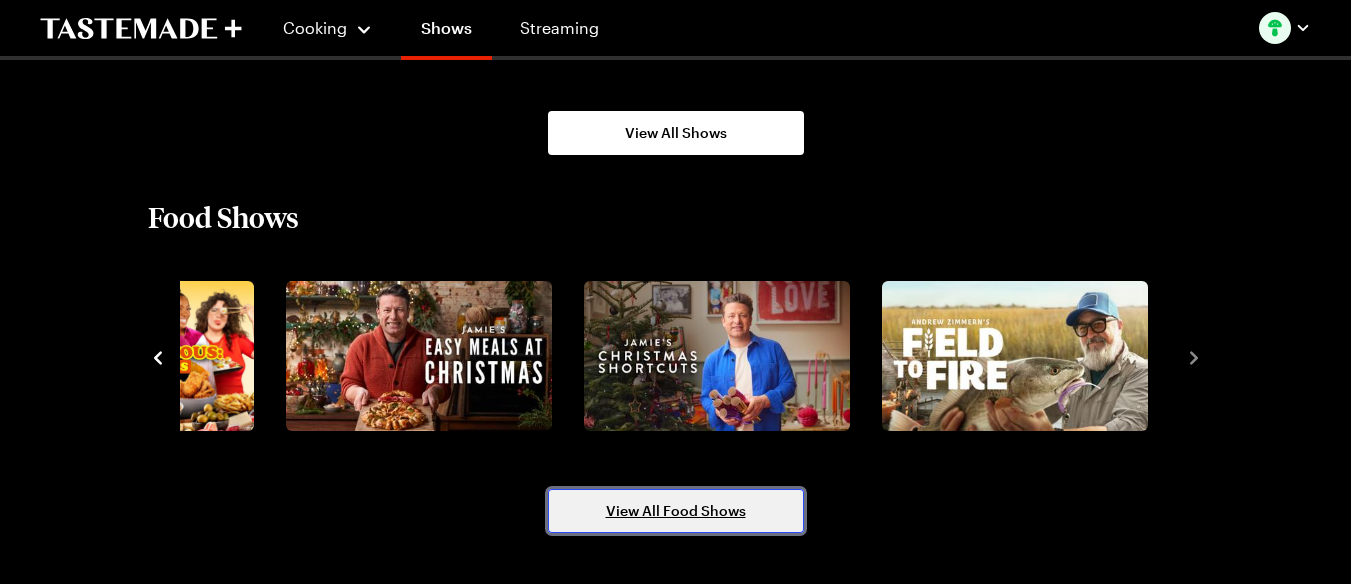 click on "View All Food Shows" at bounding box center [676, 511] 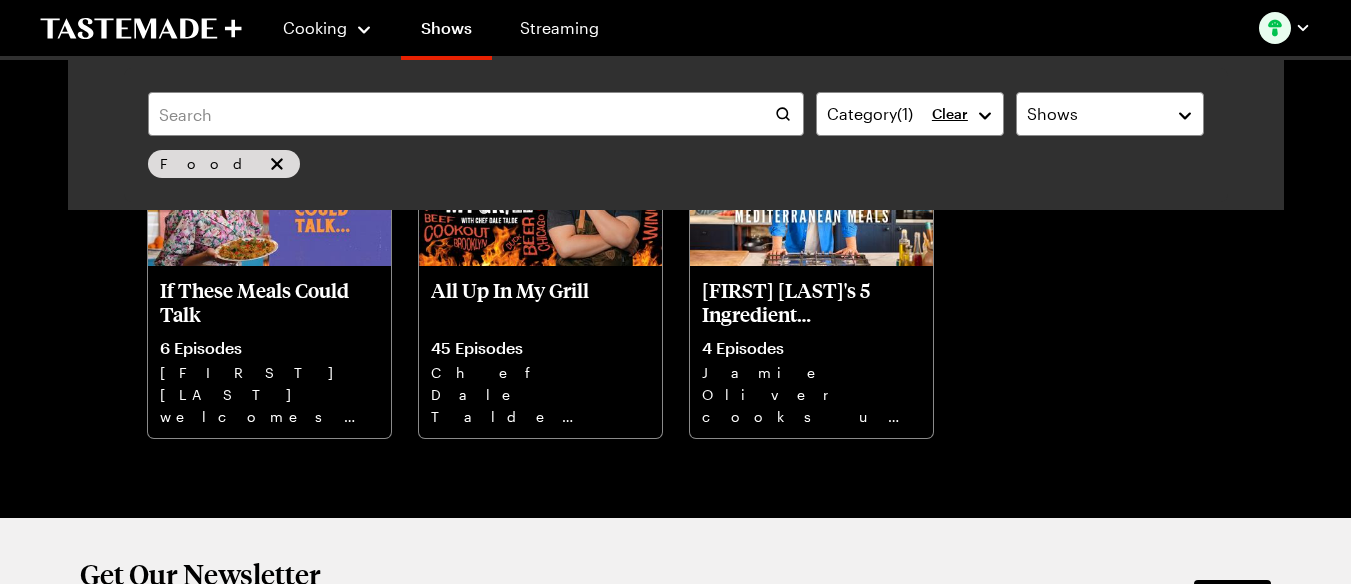 scroll, scrollTop: 7267, scrollLeft: 0, axis: vertical 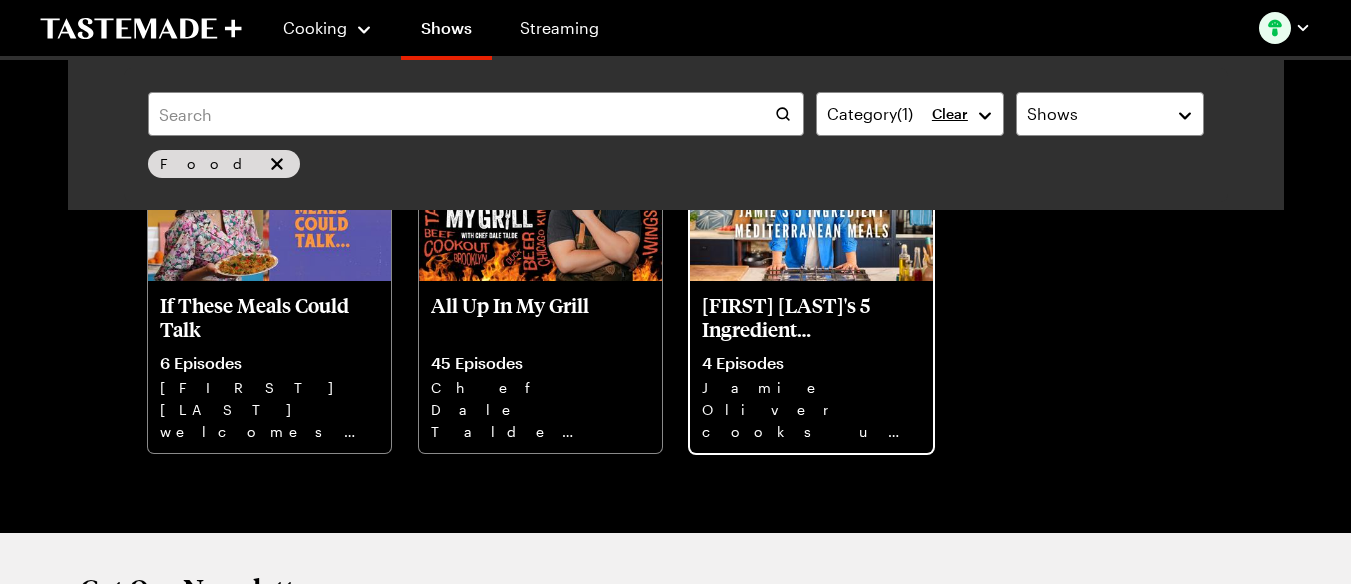 click on "Jamie Oliver cooks up easy, delicious & accessible meals using just five ingredients." at bounding box center (811, 409) 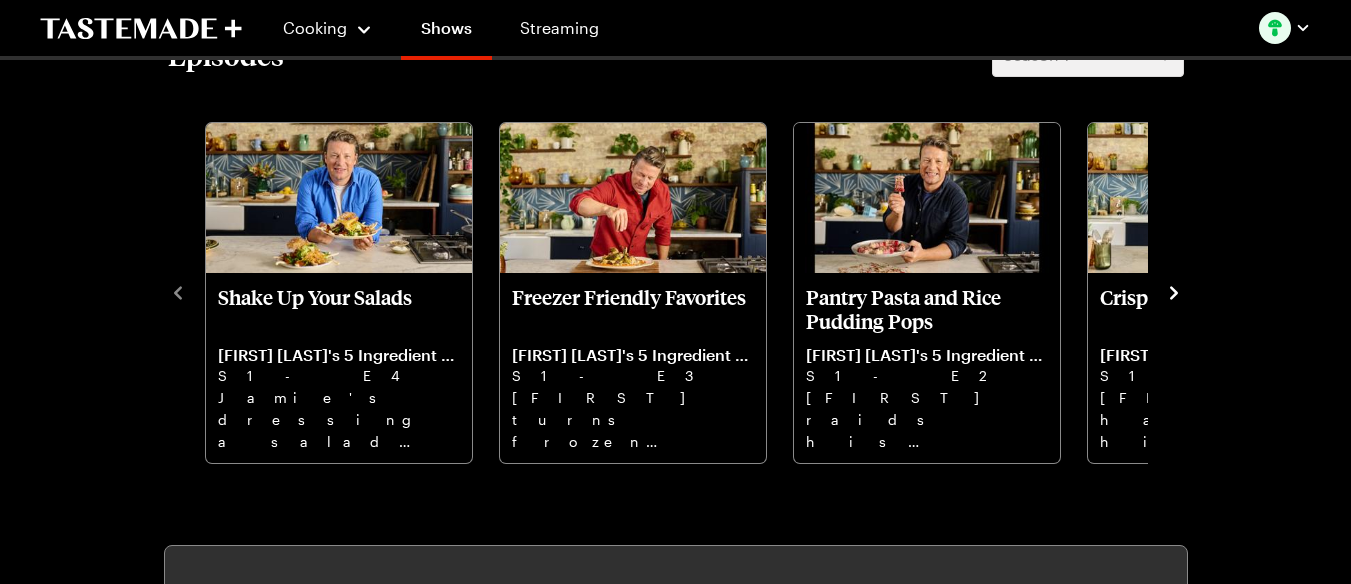 scroll, scrollTop: 0, scrollLeft: 0, axis: both 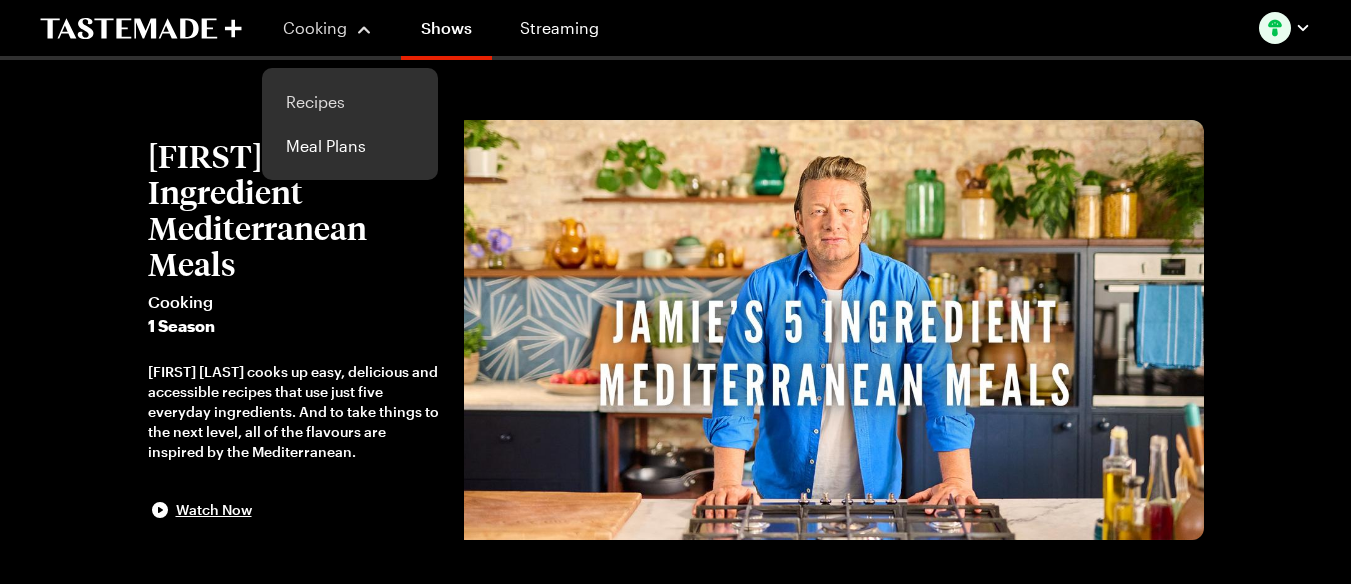 click on "Recipes" at bounding box center (350, 102) 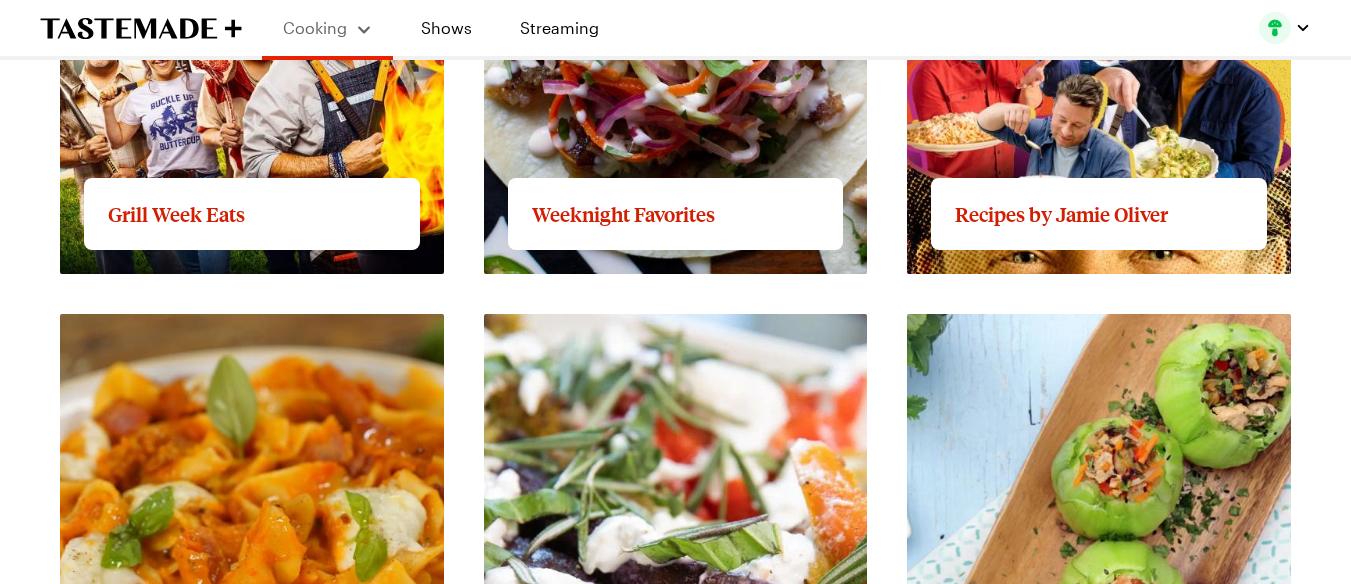 scroll, scrollTop: 2067, scrollLeft: 0, axis: vertical 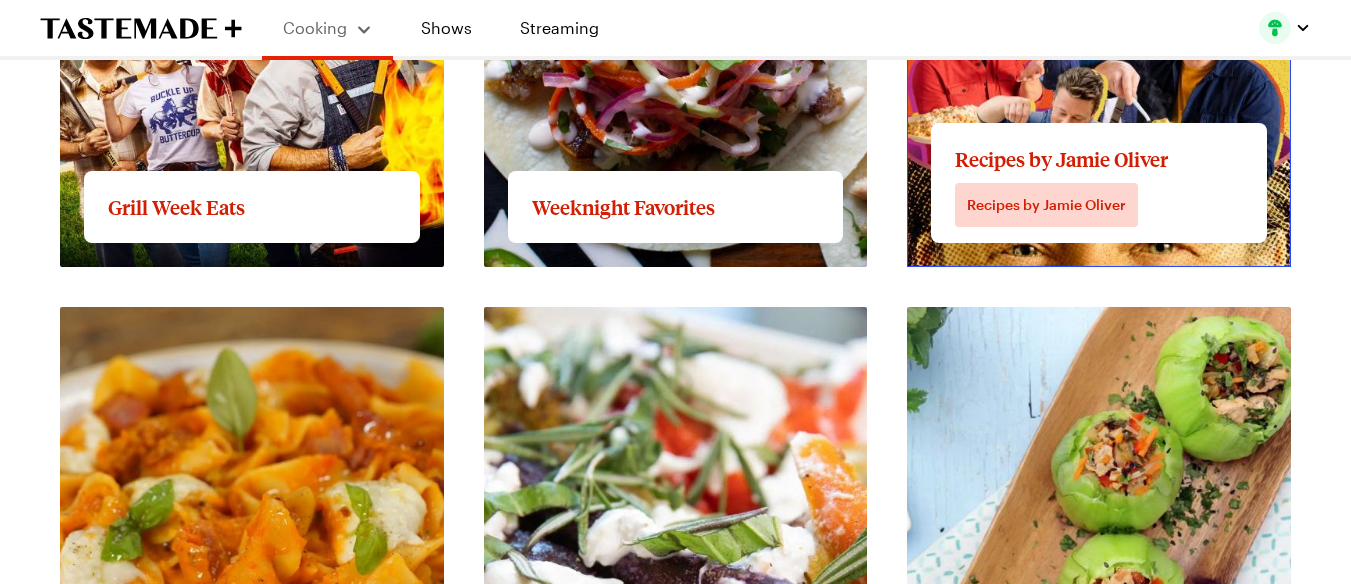 click on "View full content for Recipes by Jamie Oliver" at bounding box center (1075, -222) 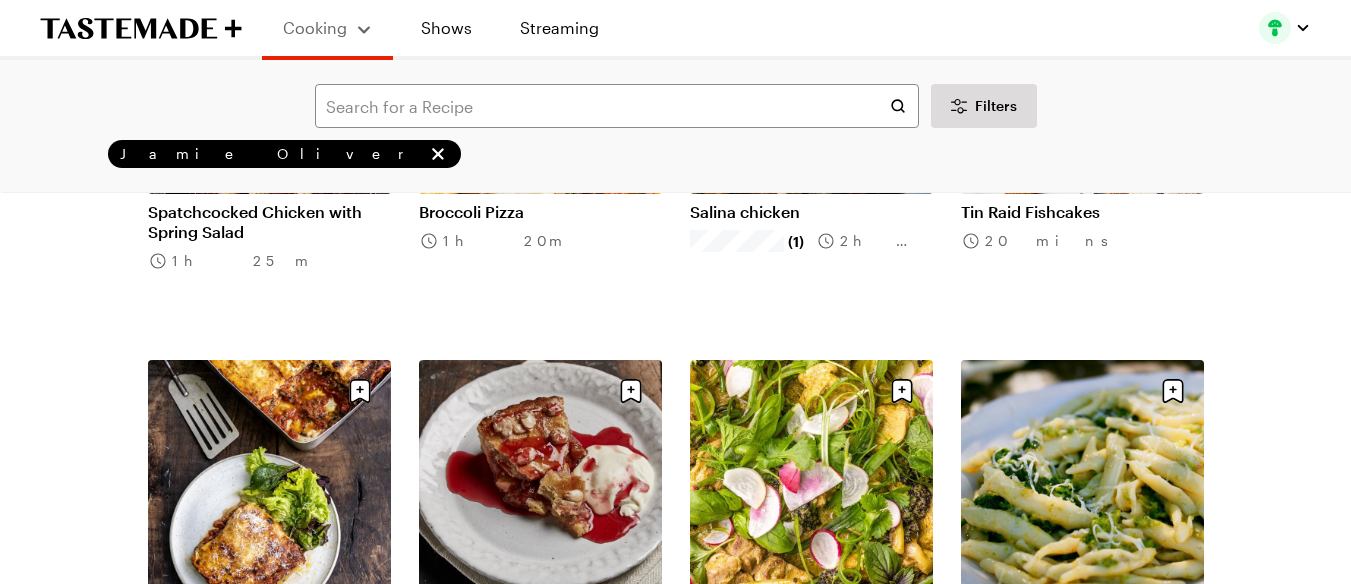 scroll, scrollTop: 1000, scrollLeft: 0, axis: vertical 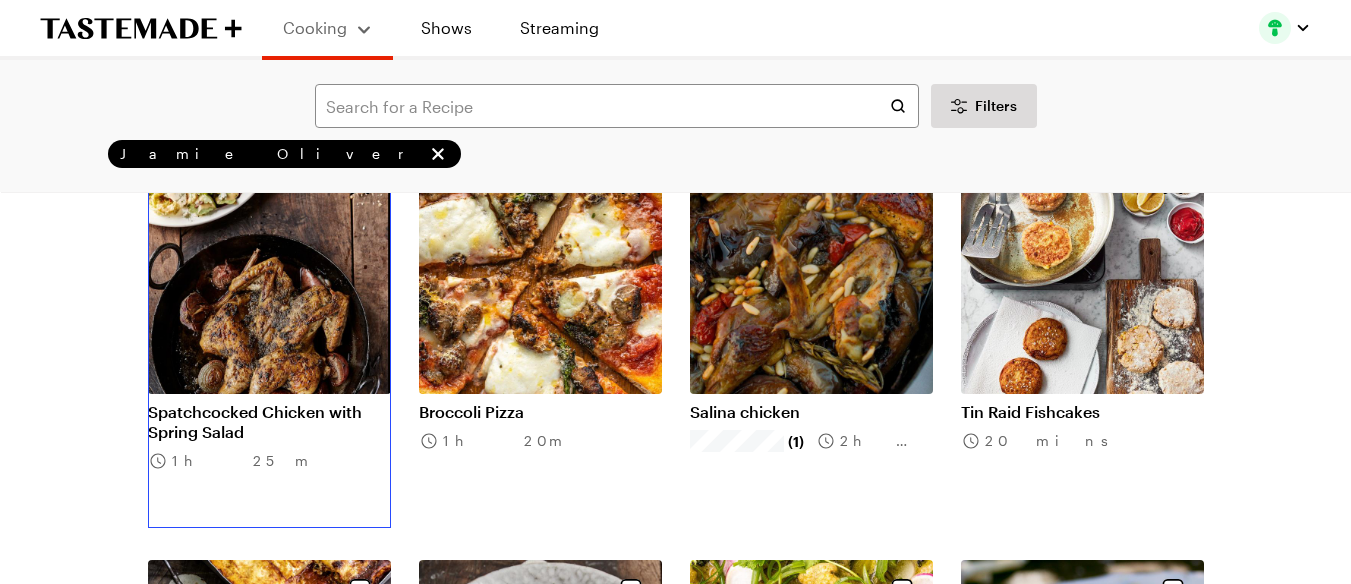 click on "Spatchcocked Chicken with Spring Salad" at bounding box center (269, 422) 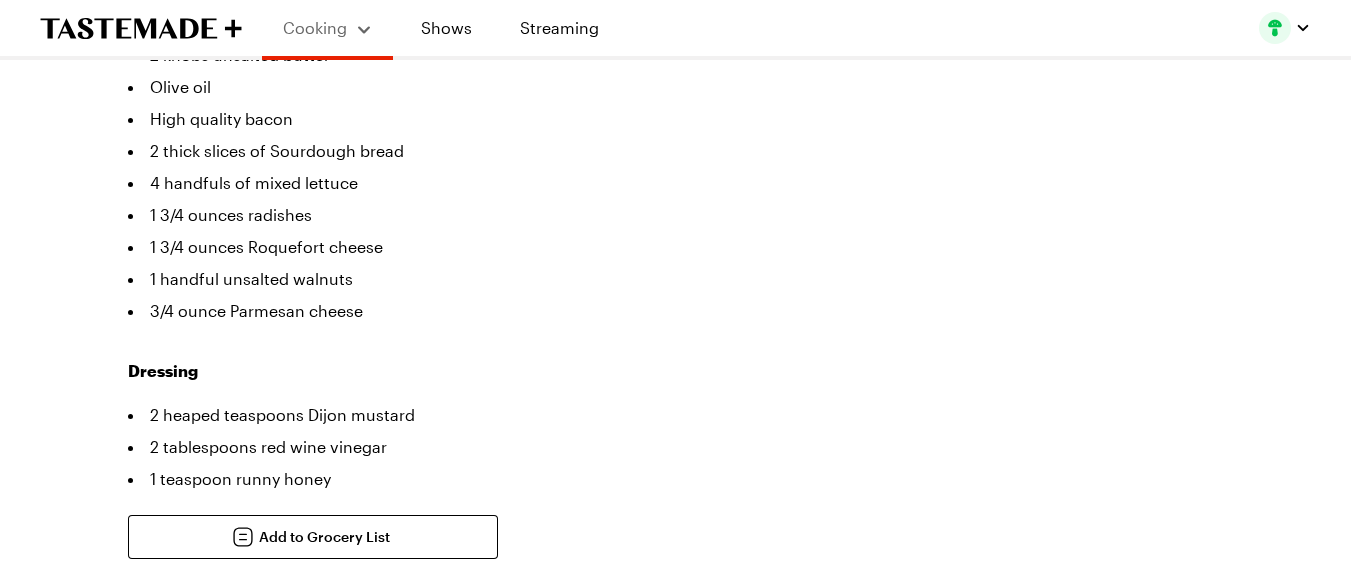 scroll, scrollTop: 0, scrollLeft: 0, axis: both 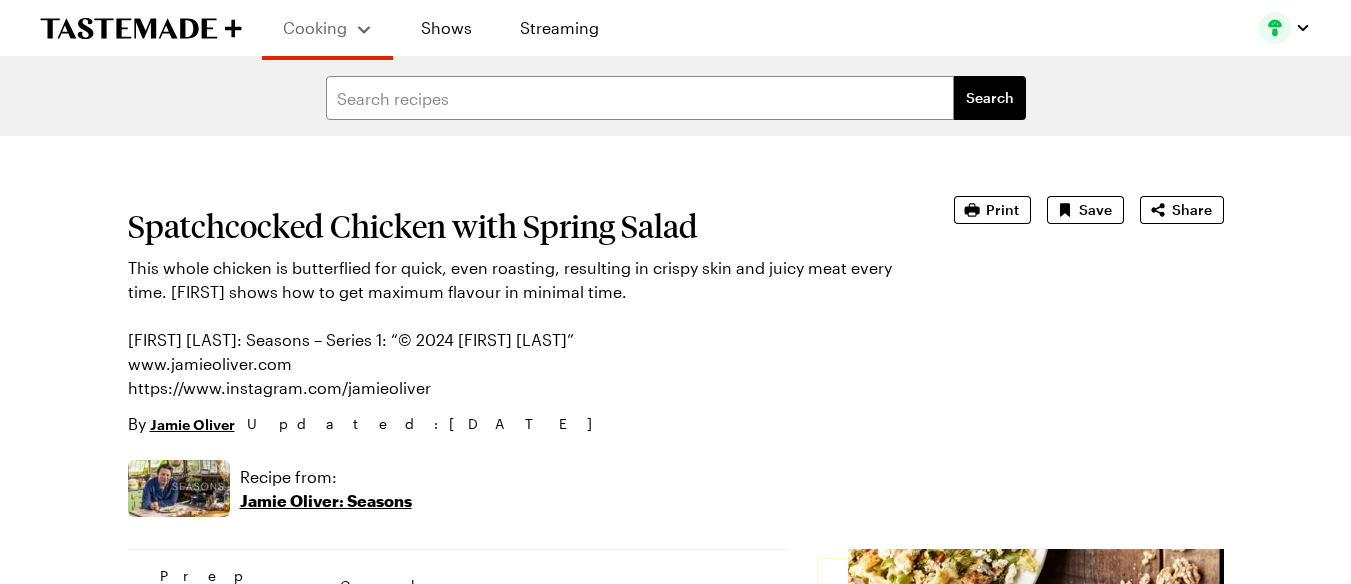 type on "x" 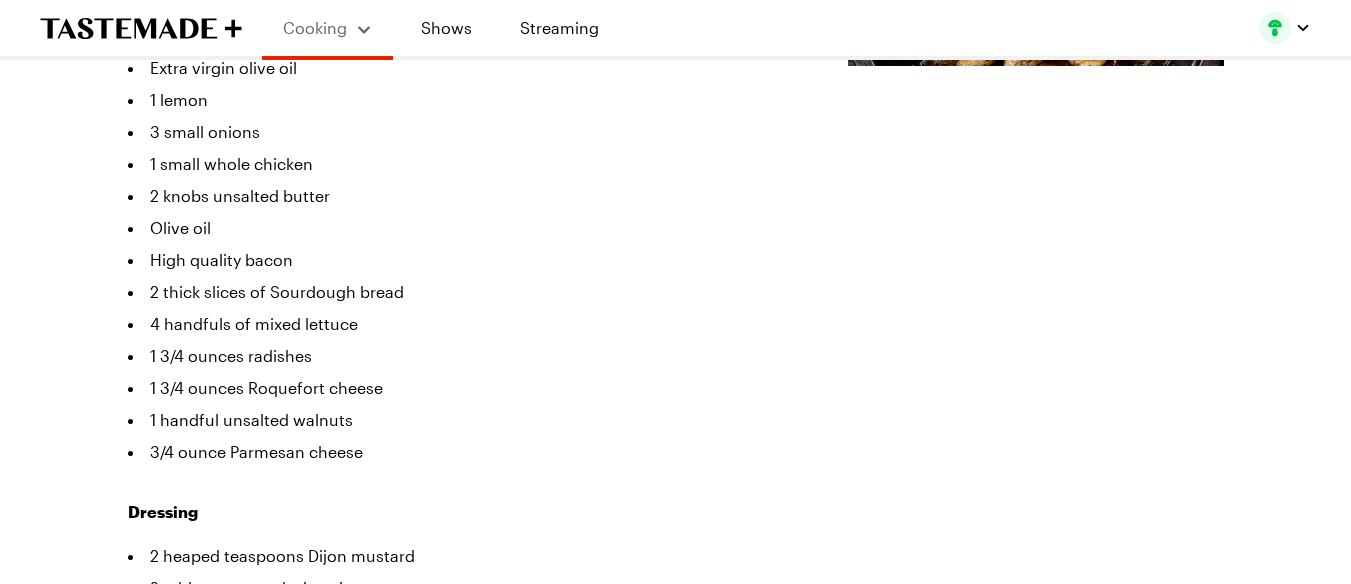 scroll, scrollTop: 867, scrollLeft: 0, axis: vertical 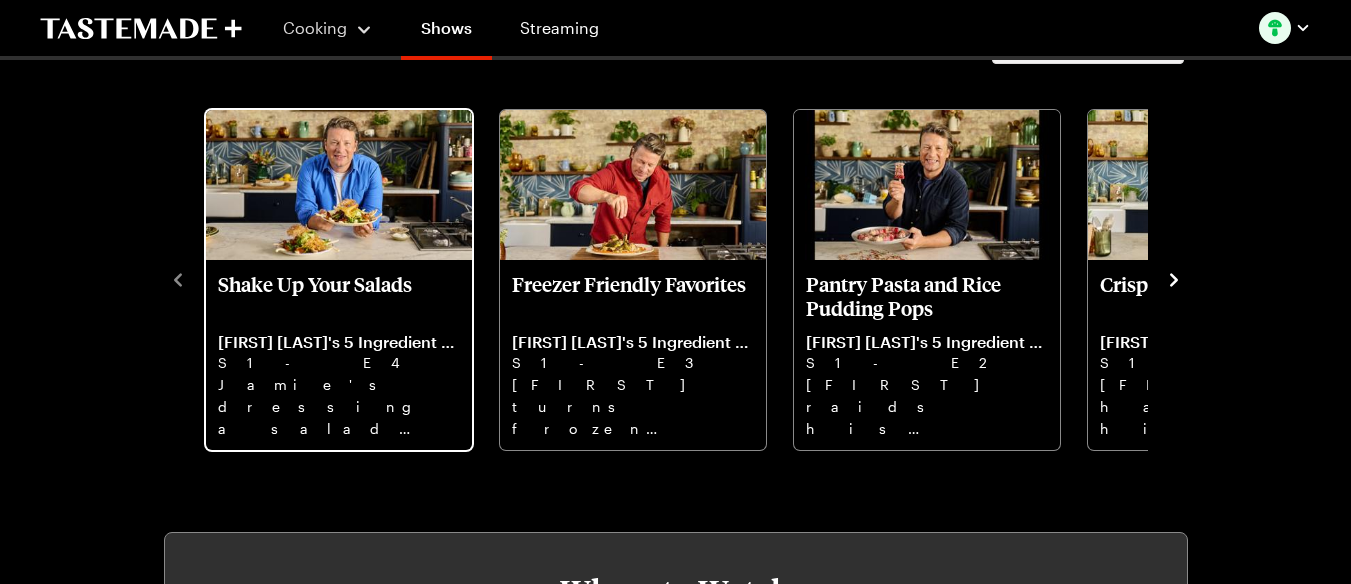 click on "Jamie's dressing a salad with a crown of cheese! He's also got a speedy twist on Sunday roast chicken." at bounding box center (339, 406) 